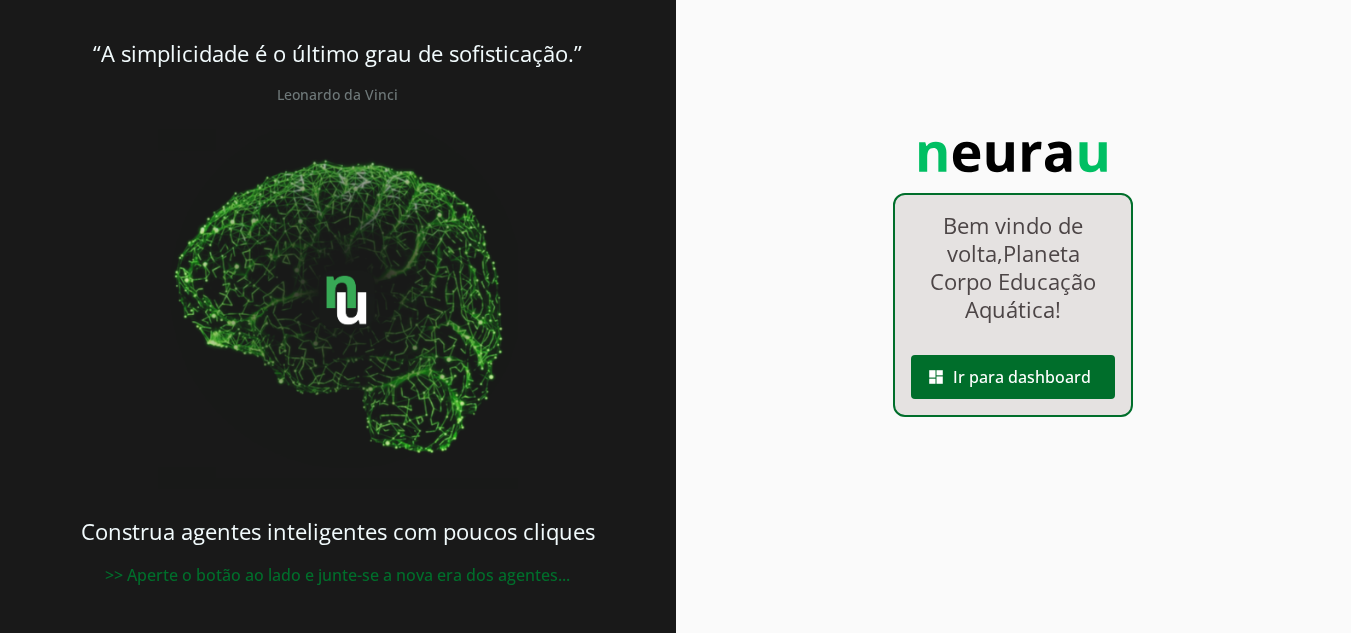 scroll, scrollTop: 11, scrollLeft: 0, axis: vertical 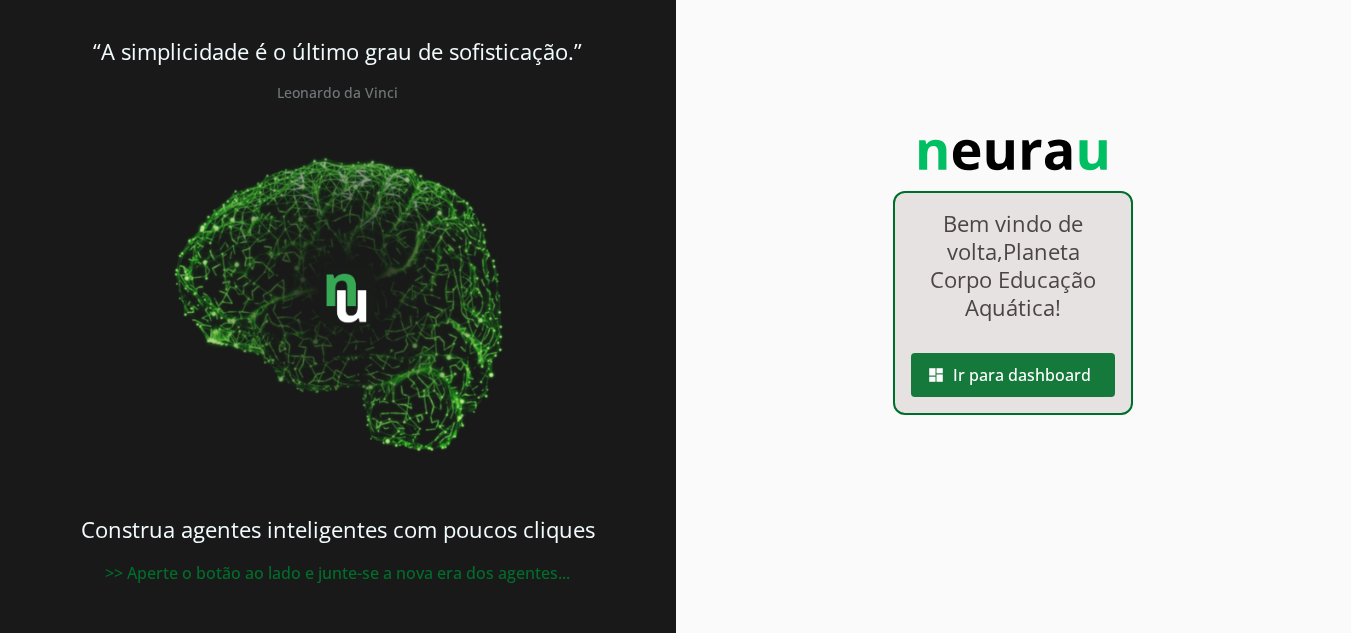 click at bounding box center [1013, 375] 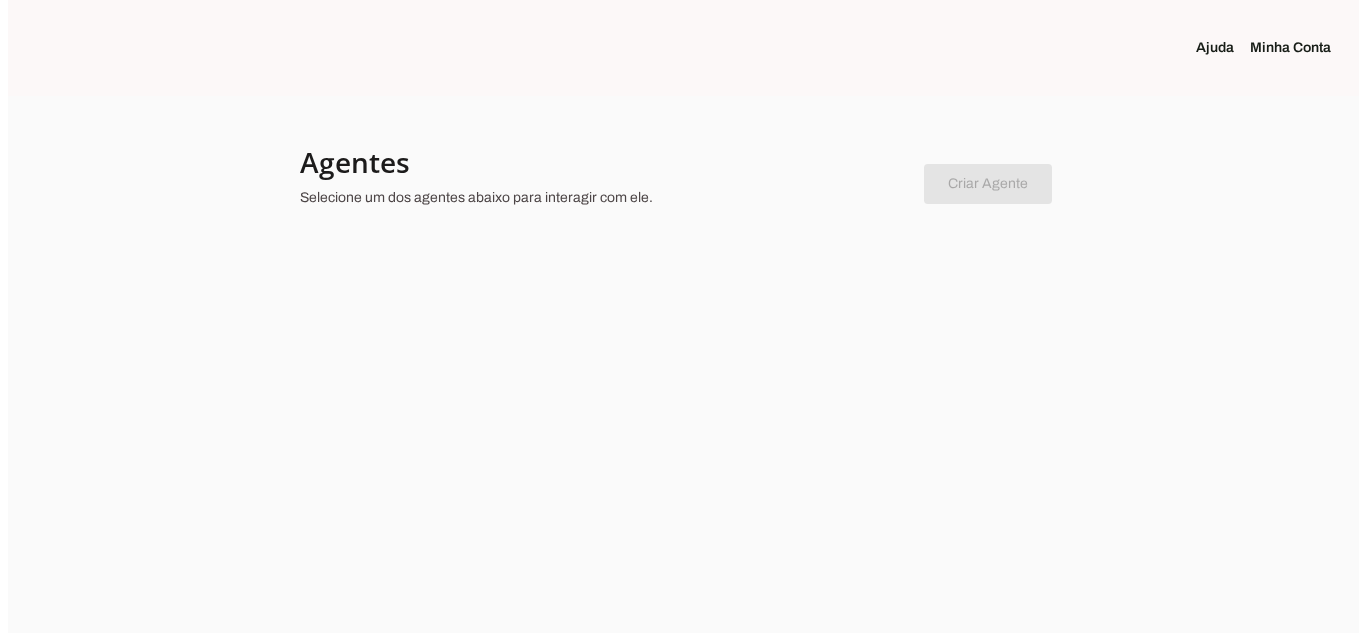 scroll, scrollTop: 0, scrollLeft: 0, axis: both 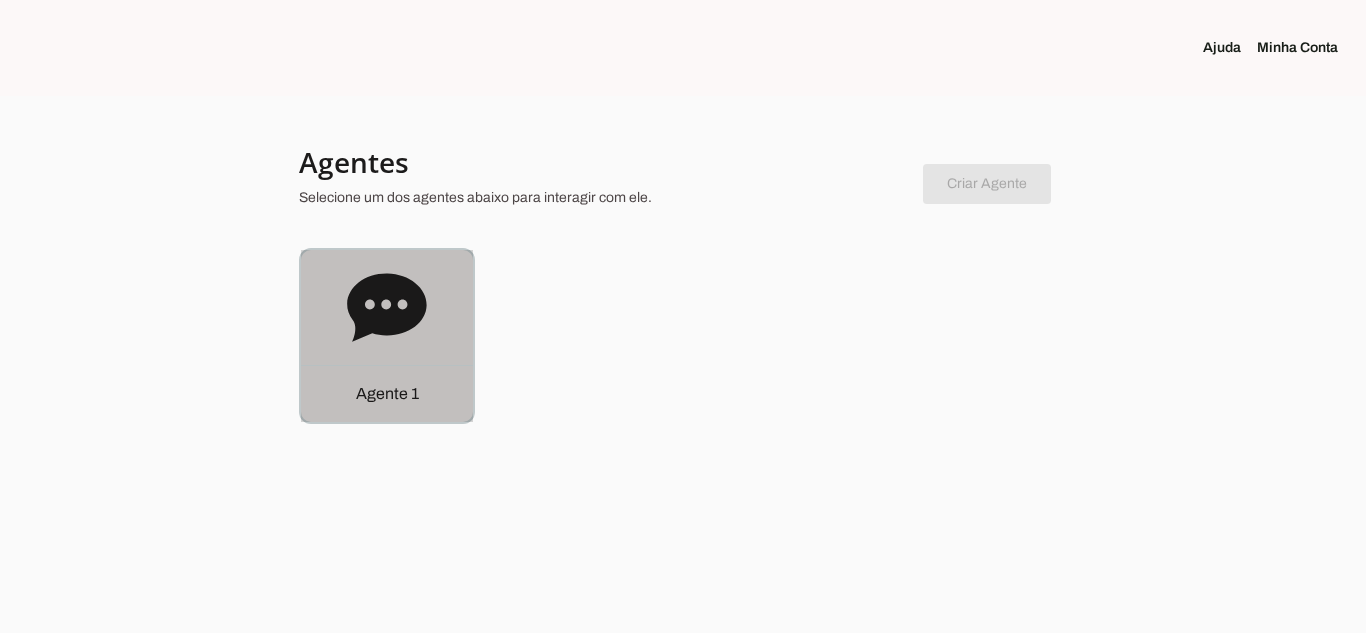 click on "Agente 1" 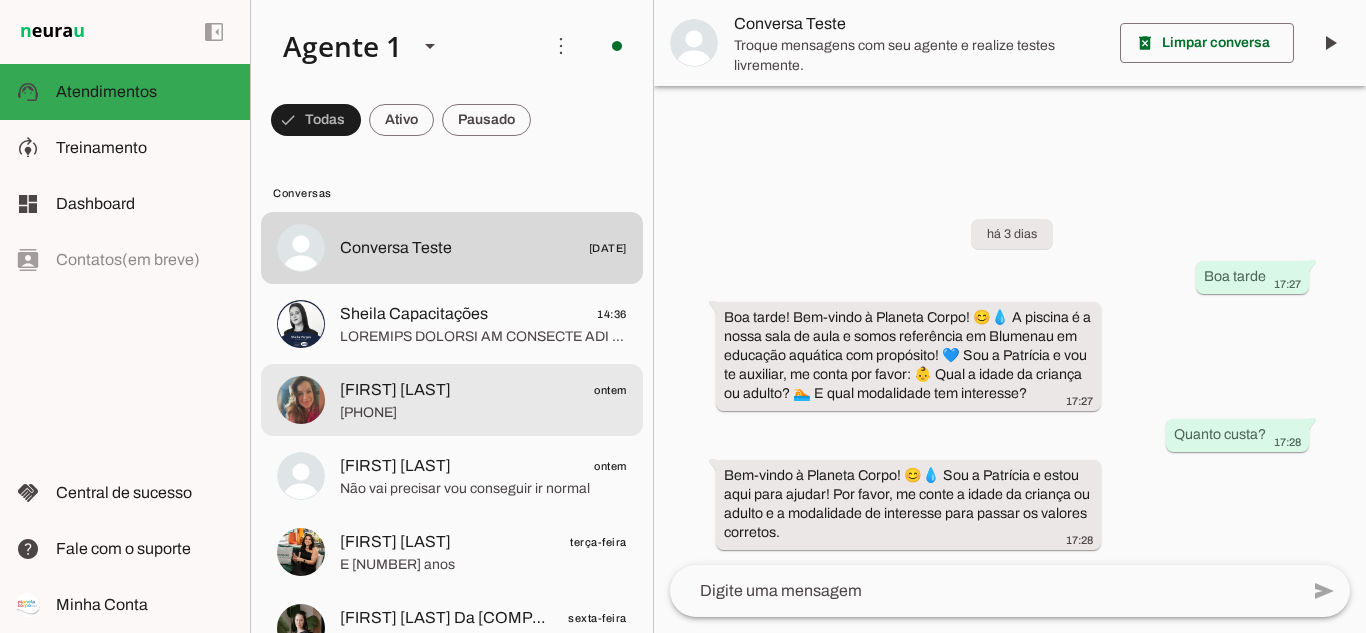 click on "[PHONE]" 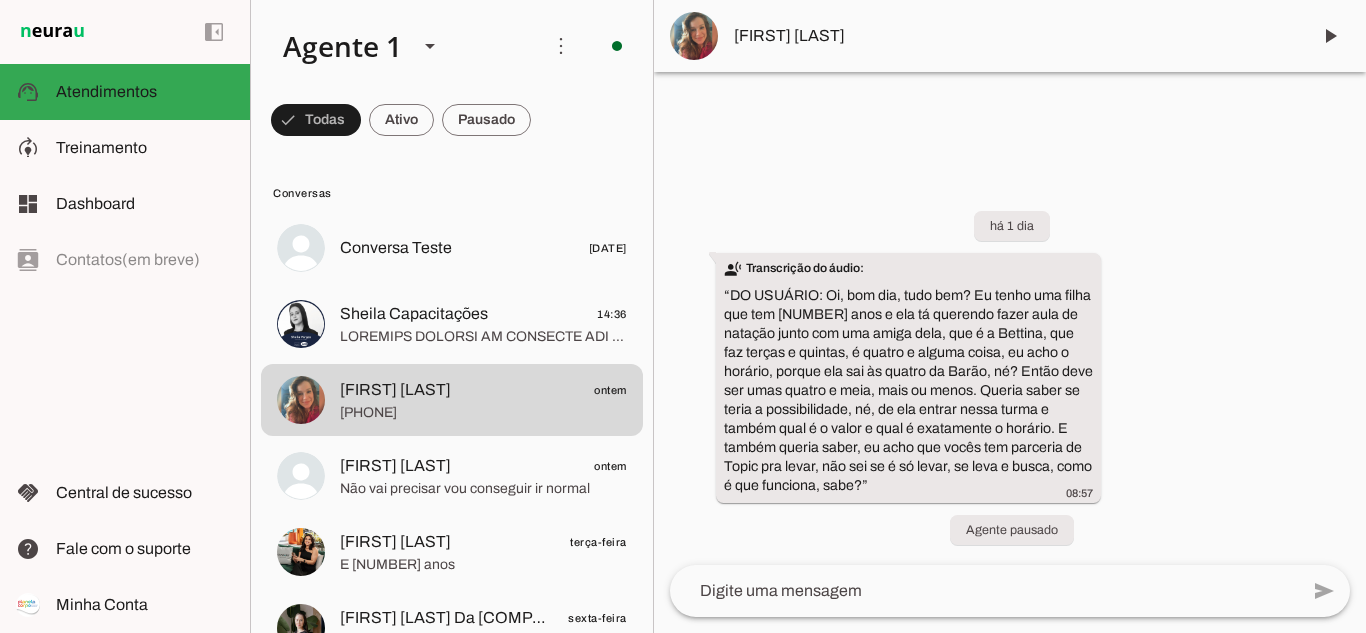 click on "[FIRST] [LAST]" at bounding box center [1014, 36] 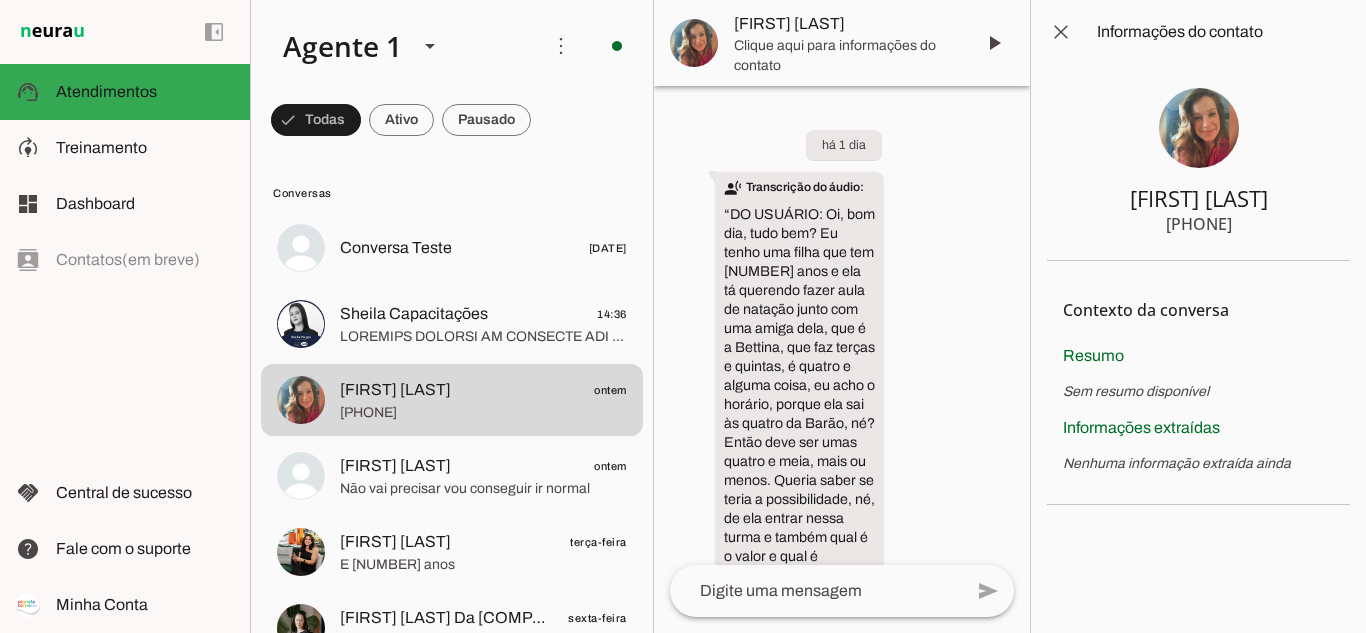 drag, startPoint x: 1072, startPoint y: 196, endPoint x: 1338, endPoint y: 204, distance: 266.12027 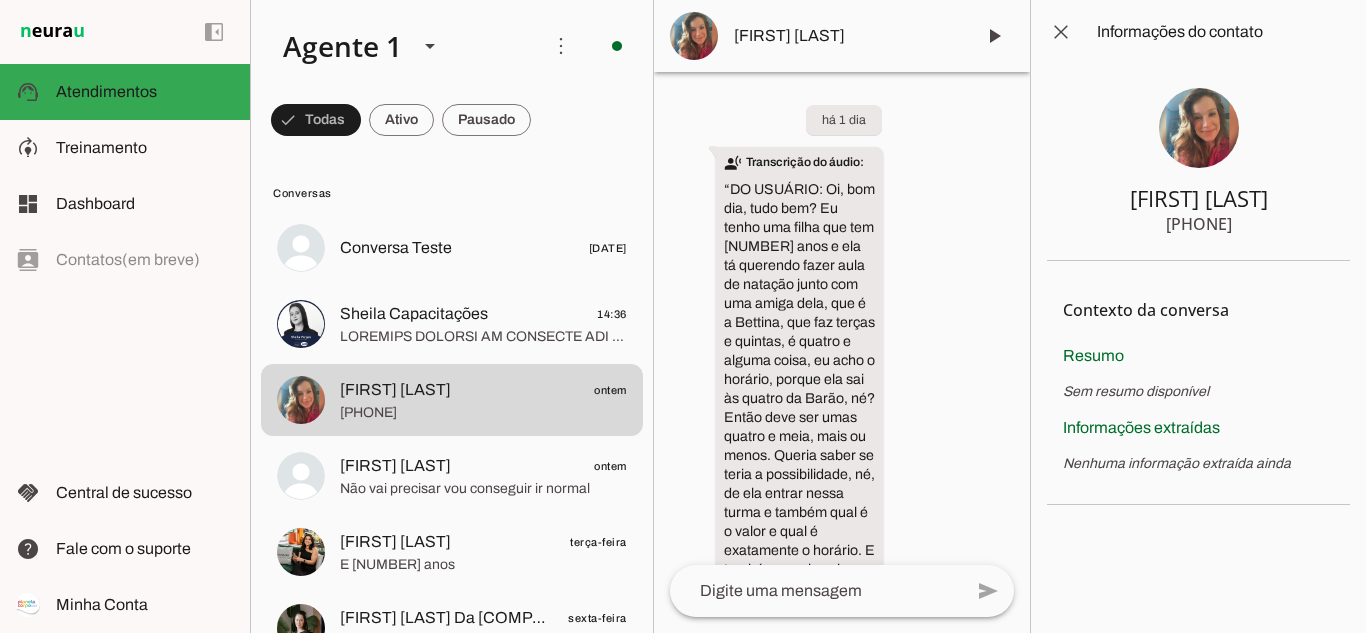 scroll, scrollTop: 0, scrollLeft: 0, axis: both 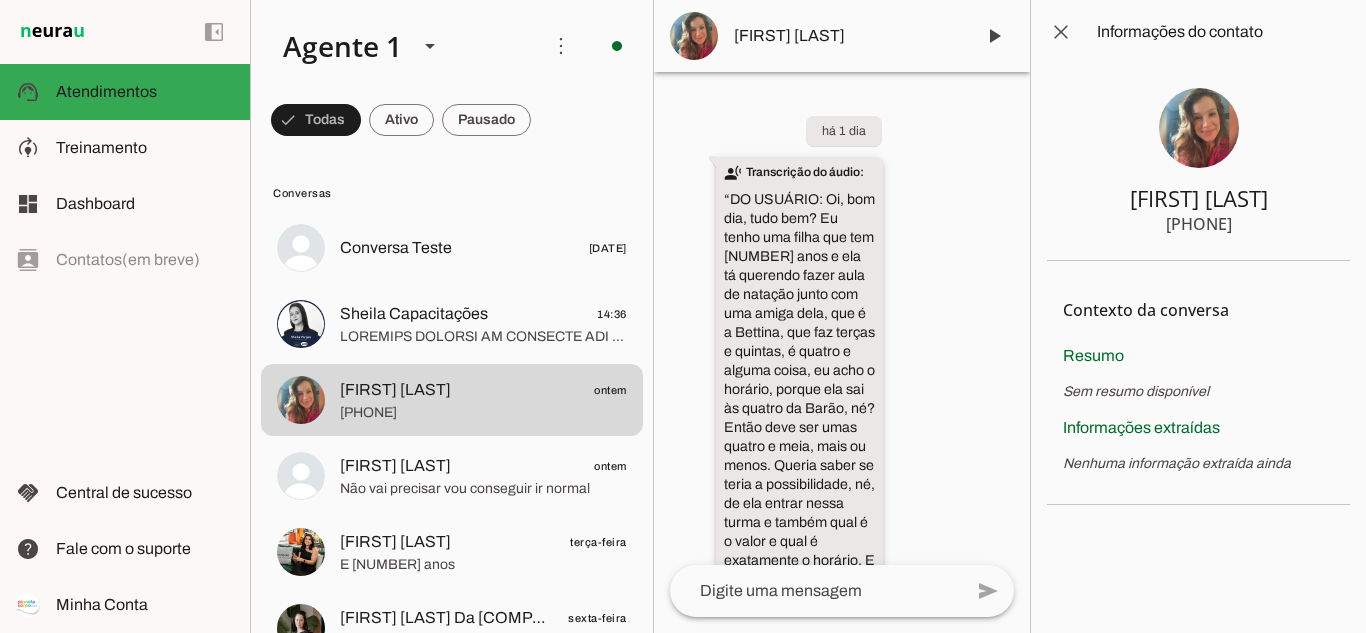 drag, startPoint x: 796, startPoint y: 347, endPoint x: 850, endPoint y: 456, distance: 121.64292 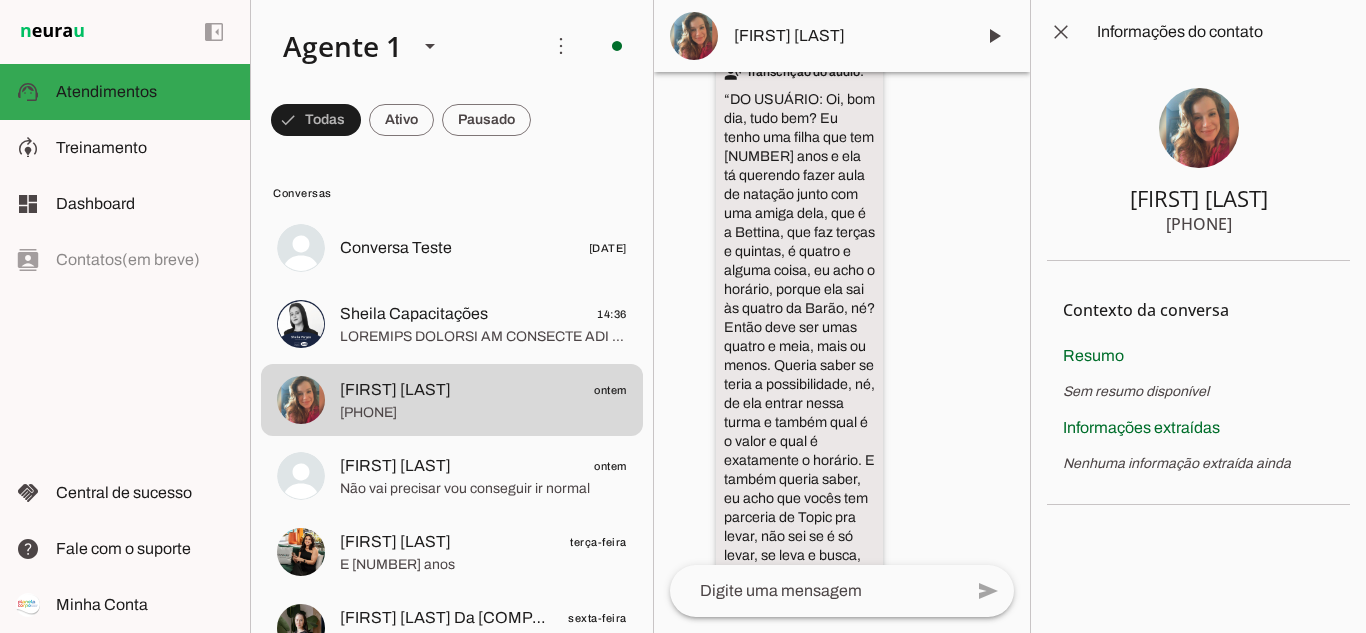 scroll, scrollTop: 200, scrollLeft: 0, axis: vertical 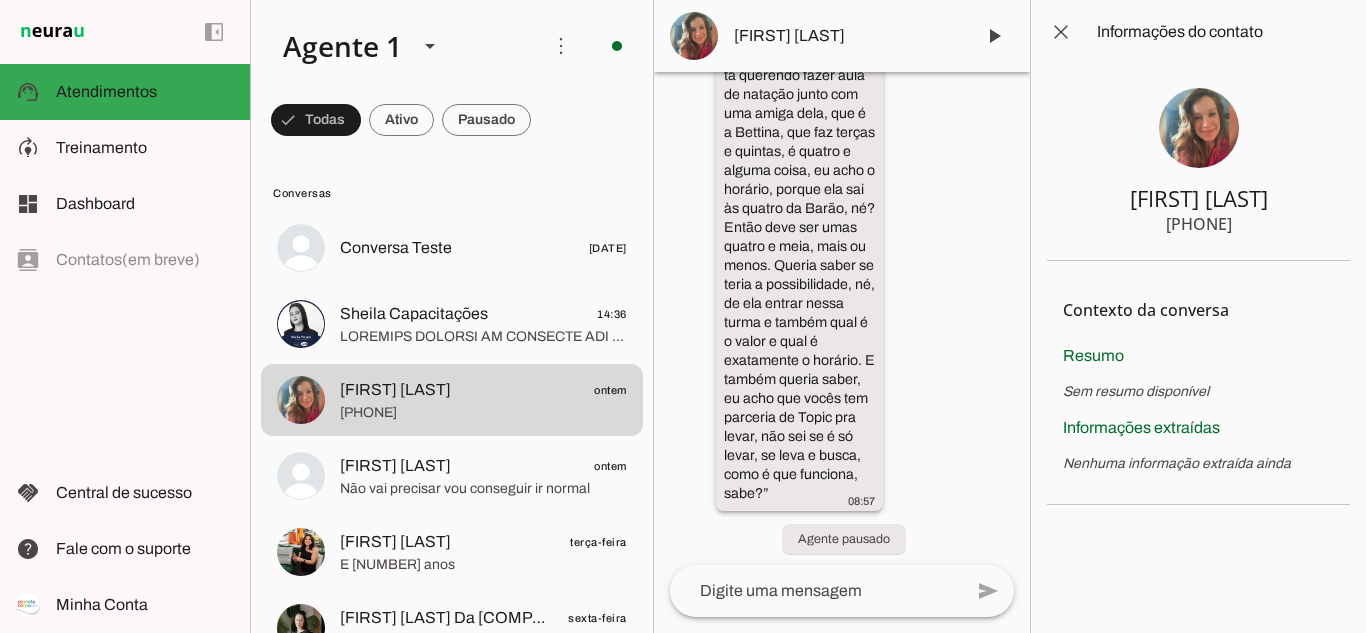 drag, startPoint x: 773, startPoint y: 313, endPoint x: 845, endPoint y: 427, distance: 134.83324 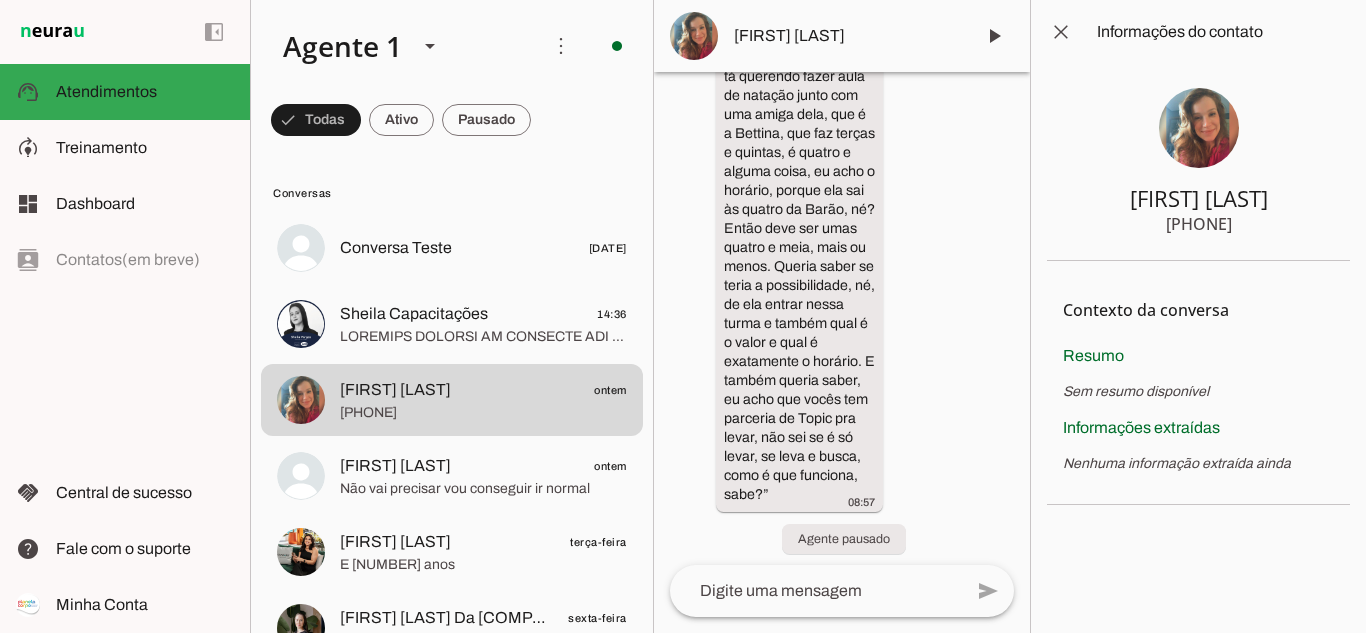 scroll, scrollTop: 238, scrollLeft: 0, axis: vertical 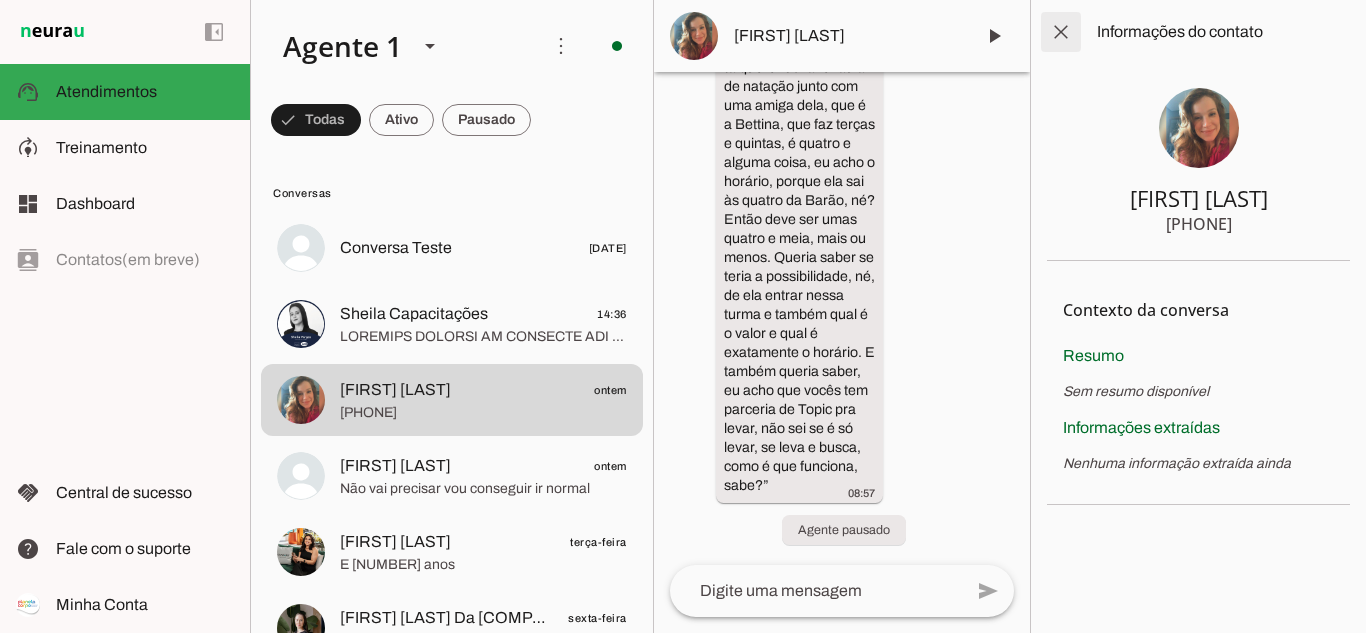 click at bounding box center (1061, 32) 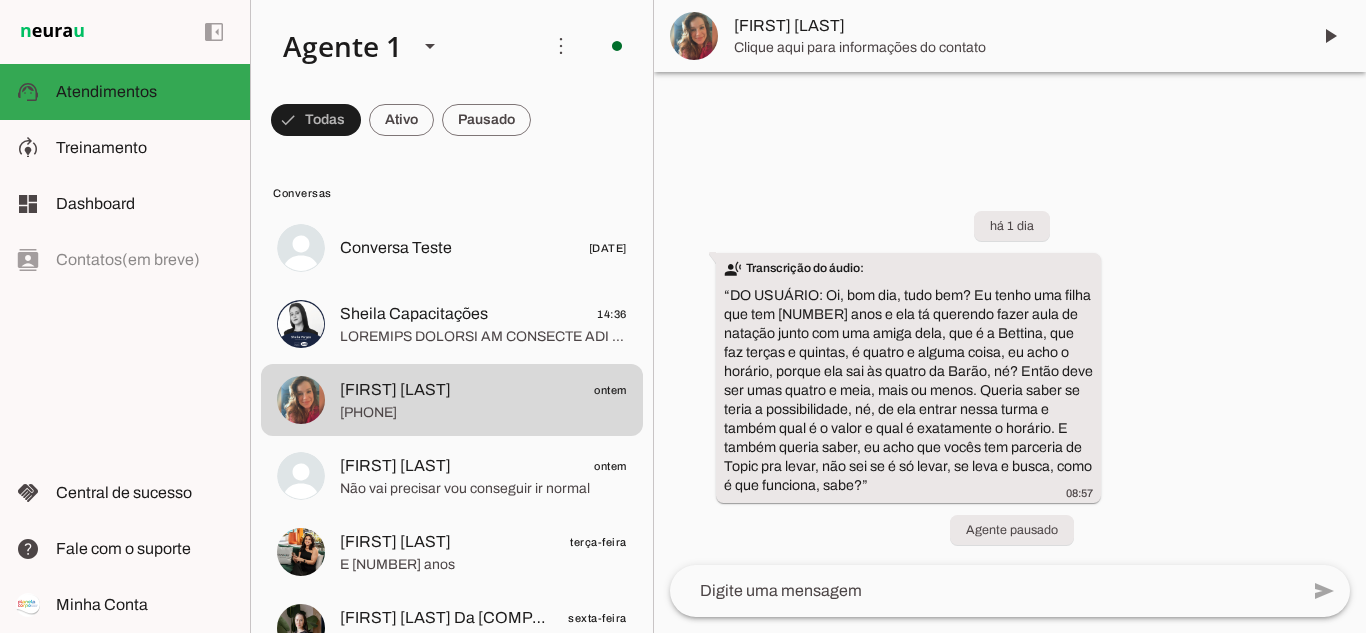 scroll, scrollTop: 0, scrollLeft: 0, axis: both 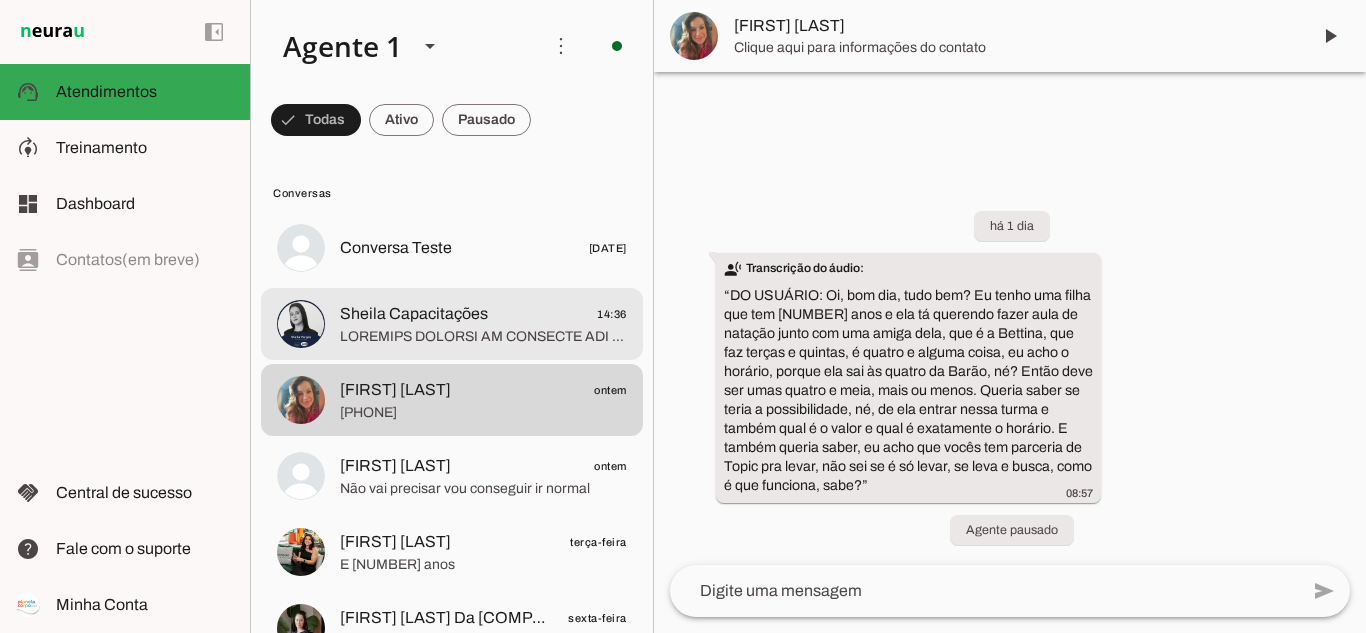 click 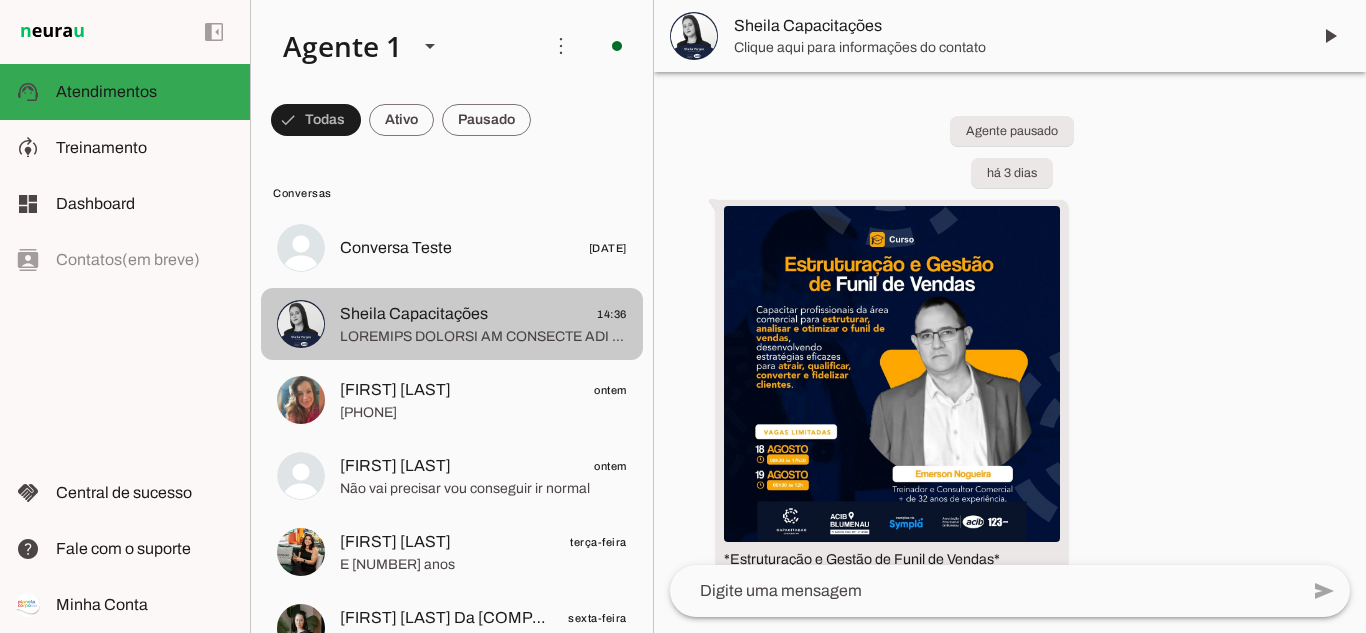 scroll, scrollTop: 970, scrollLeft: 0, axis: vertical 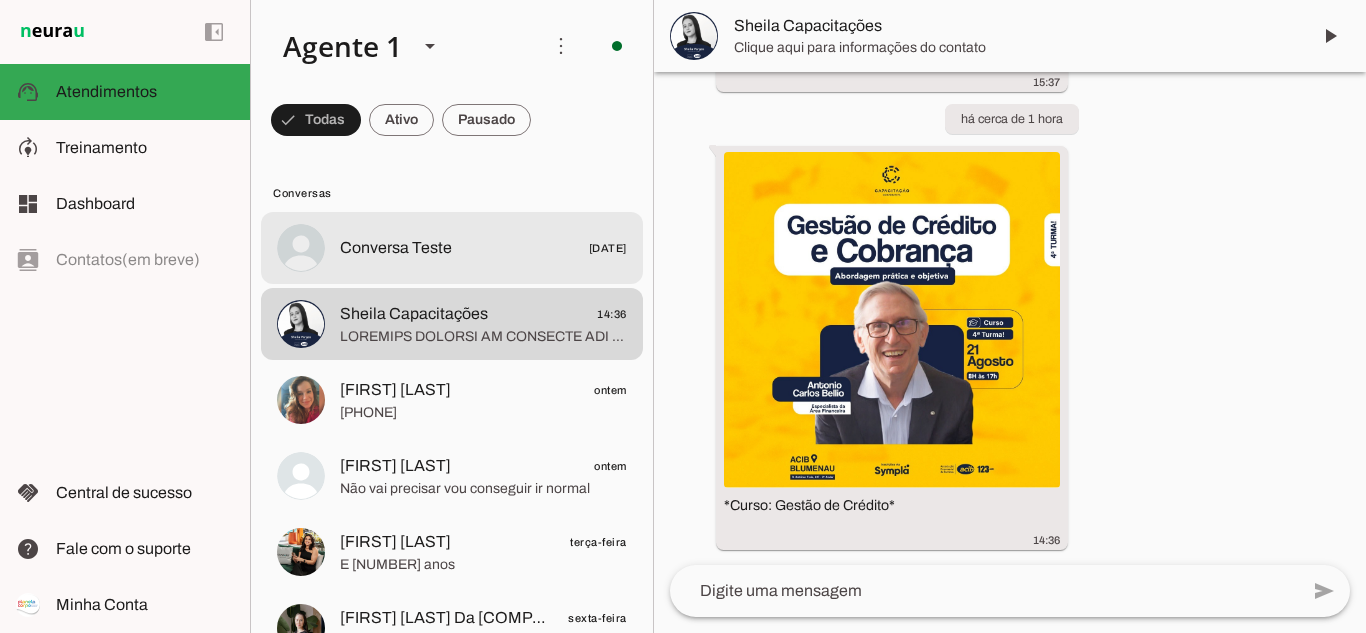 click on "Conversa Teste
17/06/2025" 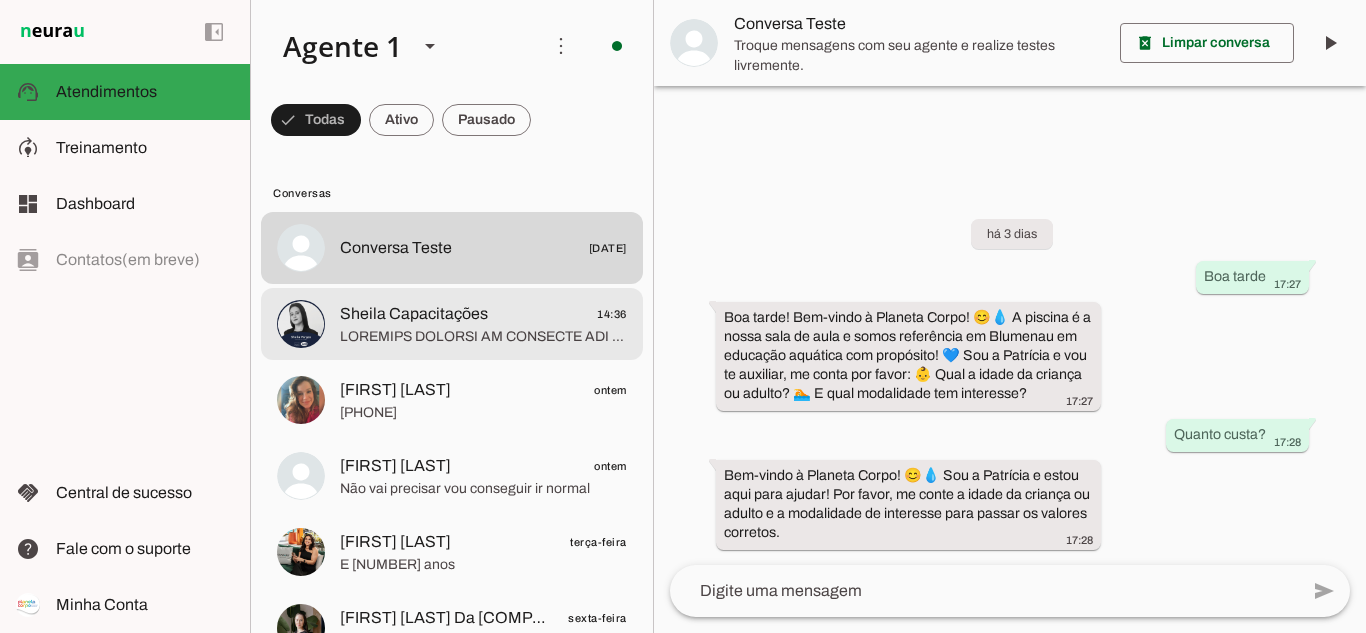 scroll, scrollTop: 0, scrollLeft: 0, axis: both 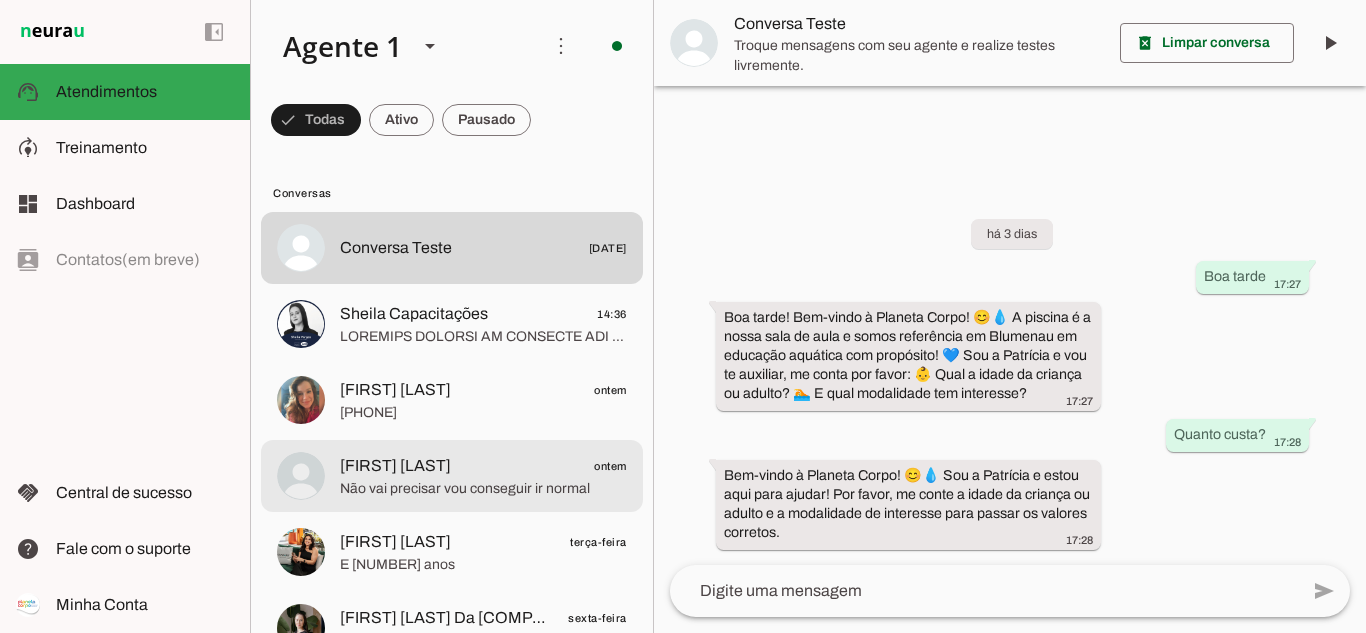 click on "[FIRST] [LAST]
ontem" 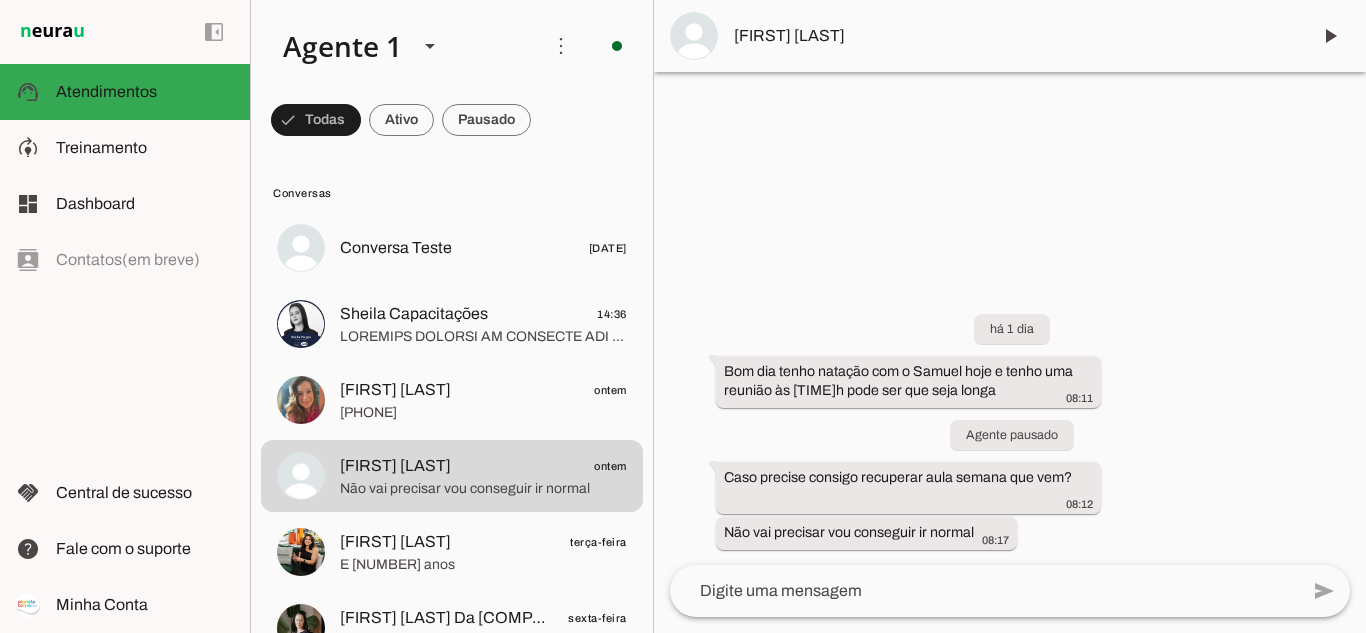 click on "[FIRST] [LAST]" at bounding box center (1014, 36) 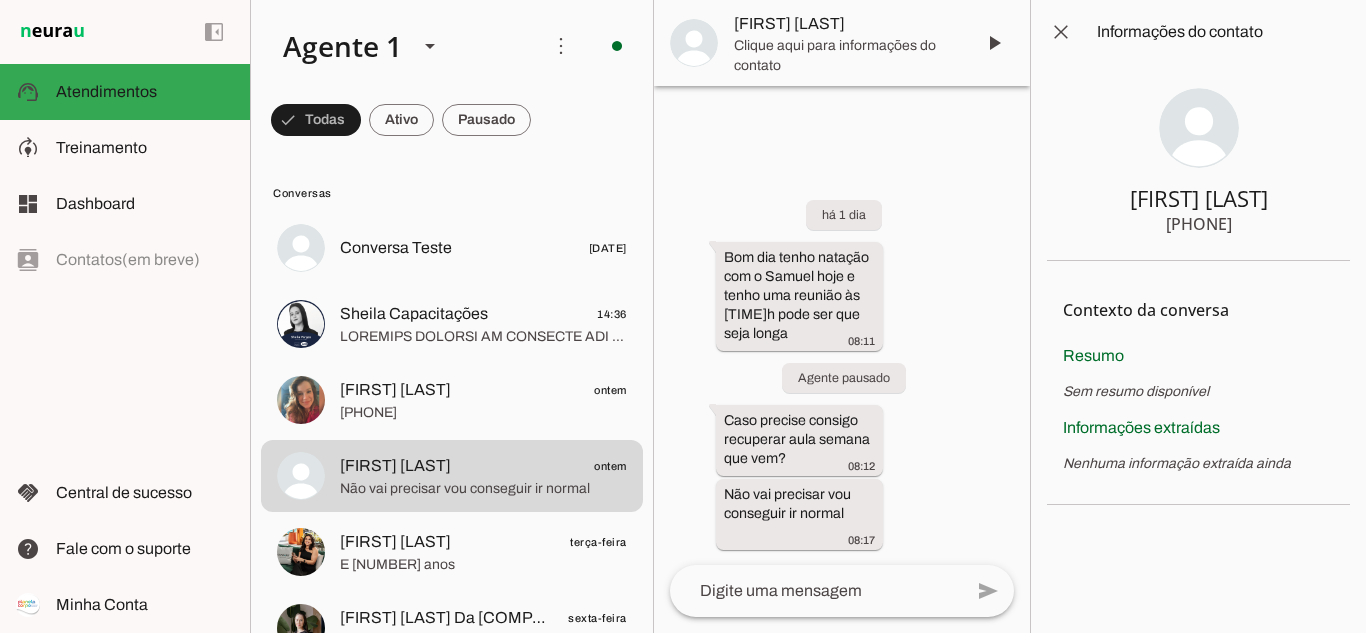 drag, startPoint x: 1172, startPoint y: 219, endPoint x: 1277, endPoint y: 232, distance: 105.801704 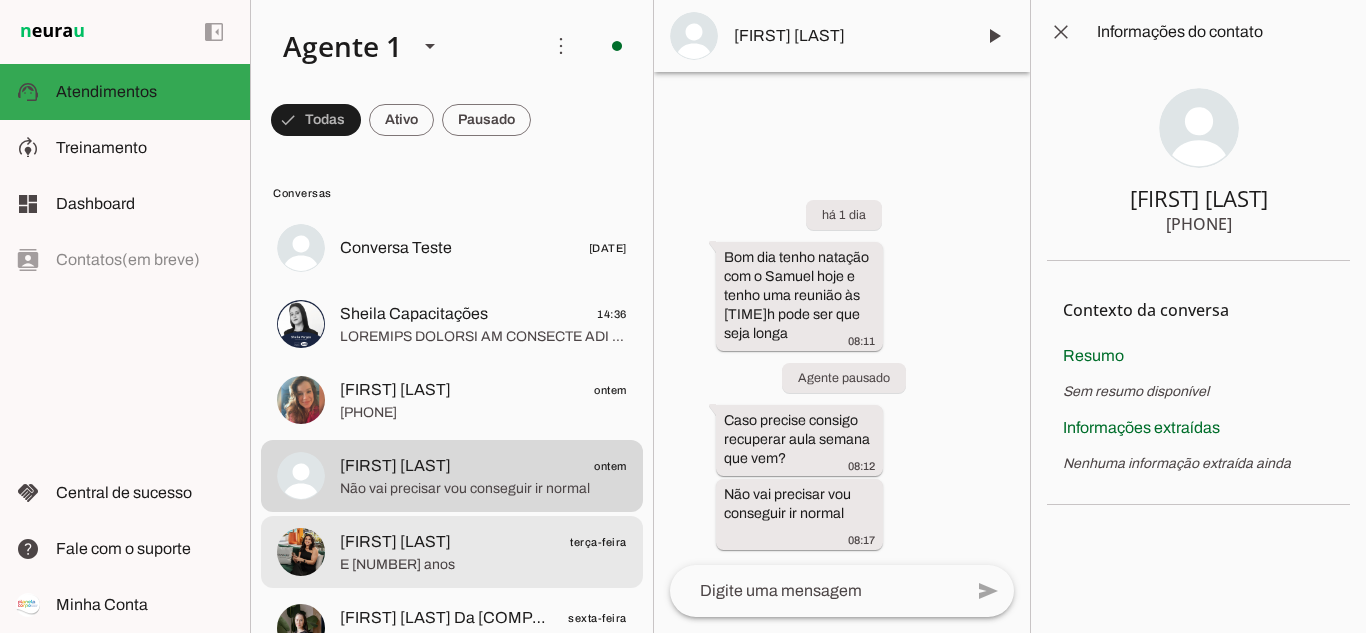 drag, startPoint x: 525, startPoint y: 547, endPoint x: 523, endPoint y: 529, distance: 18.110771 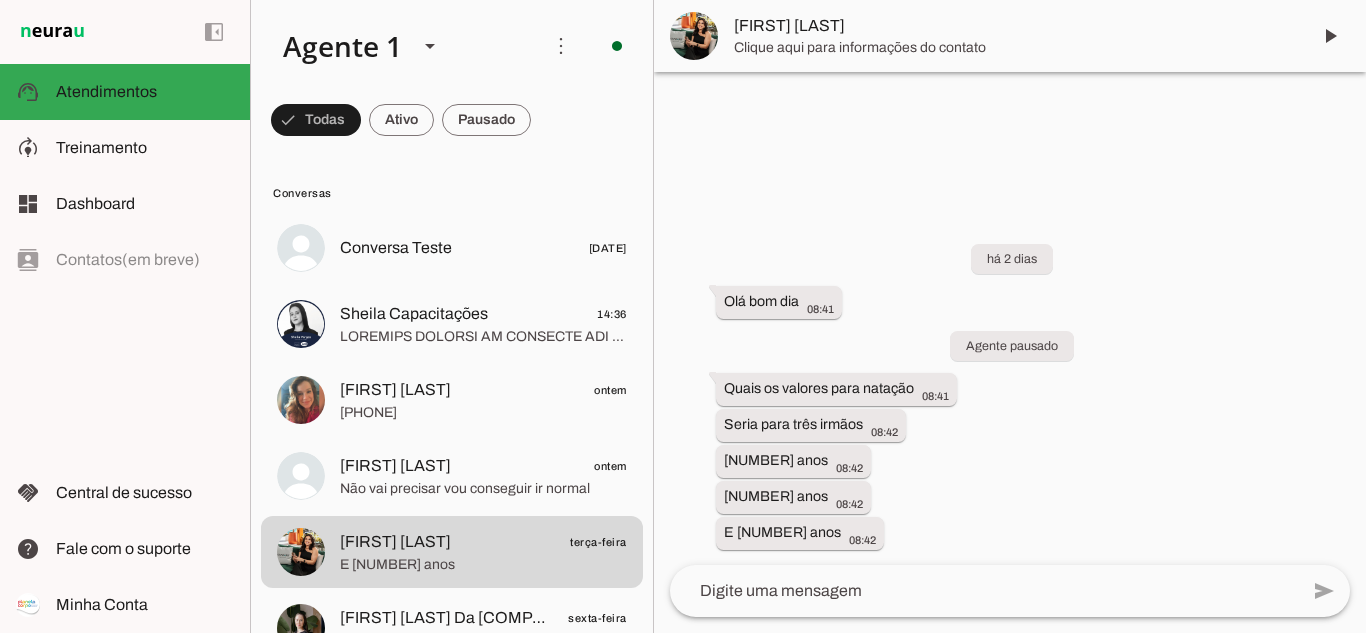 click on "[FIRST] [LAST]" at bounding box center [1014, 26] 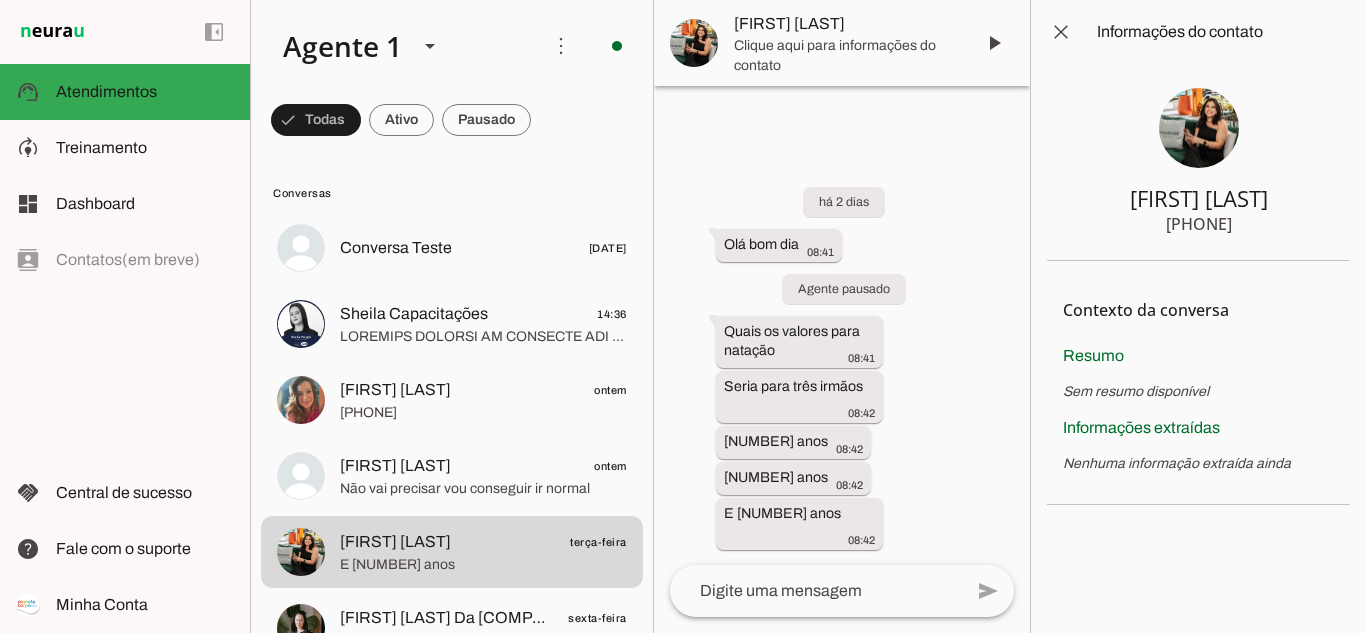 type 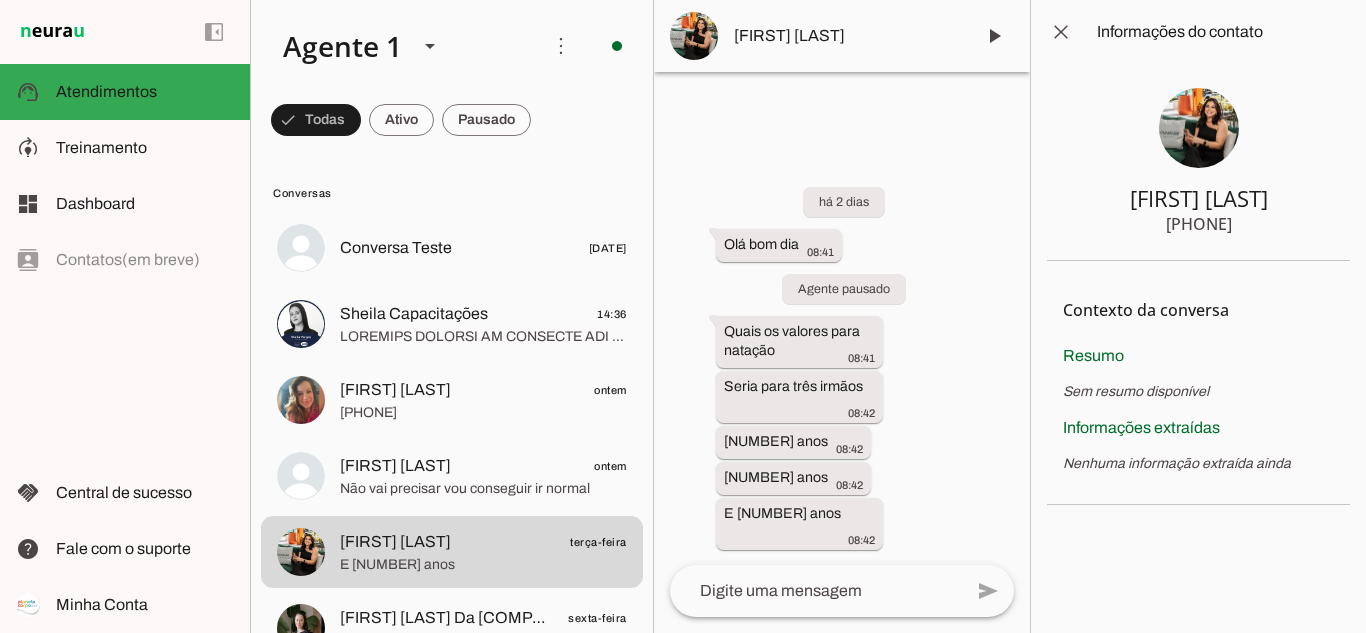 click on "[FIRST] [LAST]
[PHONE]" 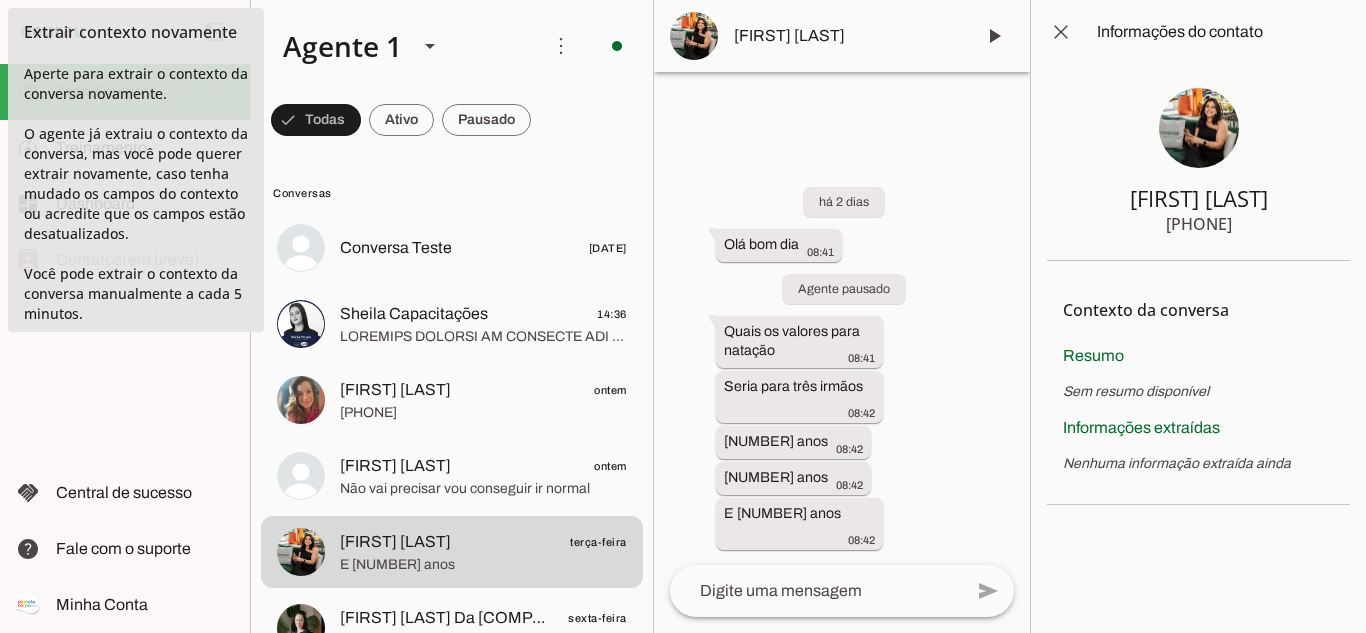 drag, startPoint x: 1296, startPoint y: 232, endPoint x: 1283, endPoint y: 227, distance: 13.928389 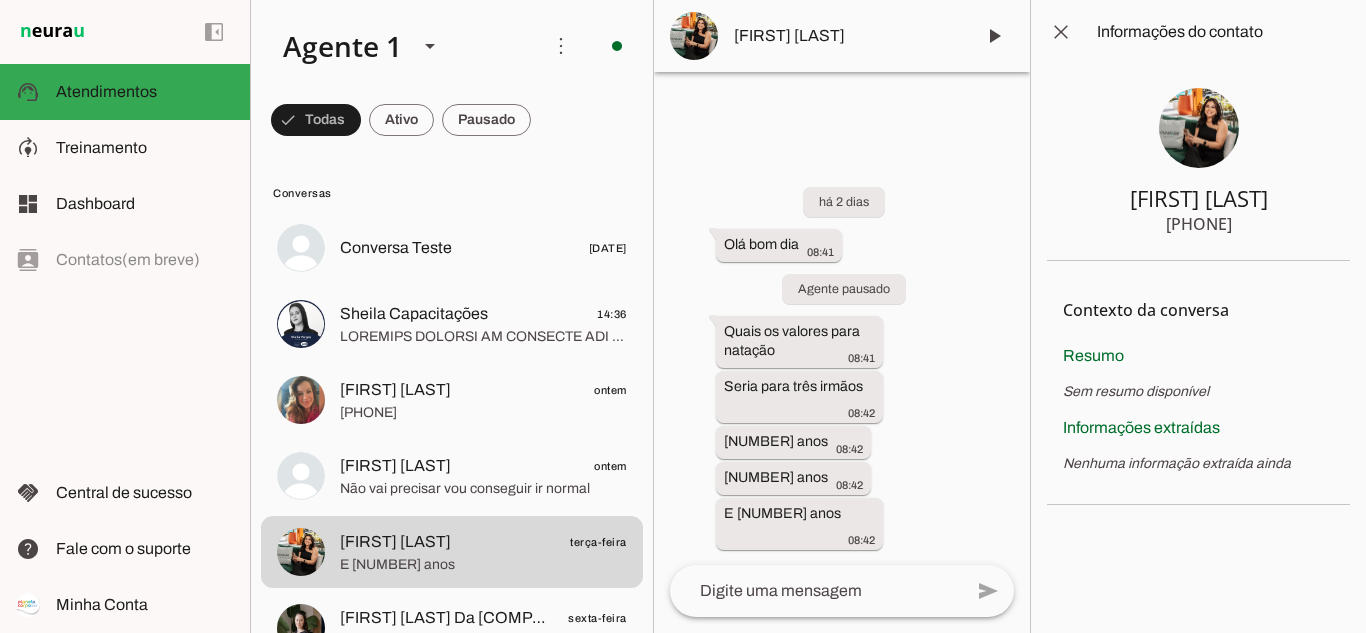 drag, startPoint x: 1224, startPoint y: 217, endPoint x: 1264, endPoint y: 227, distance: 41.231056 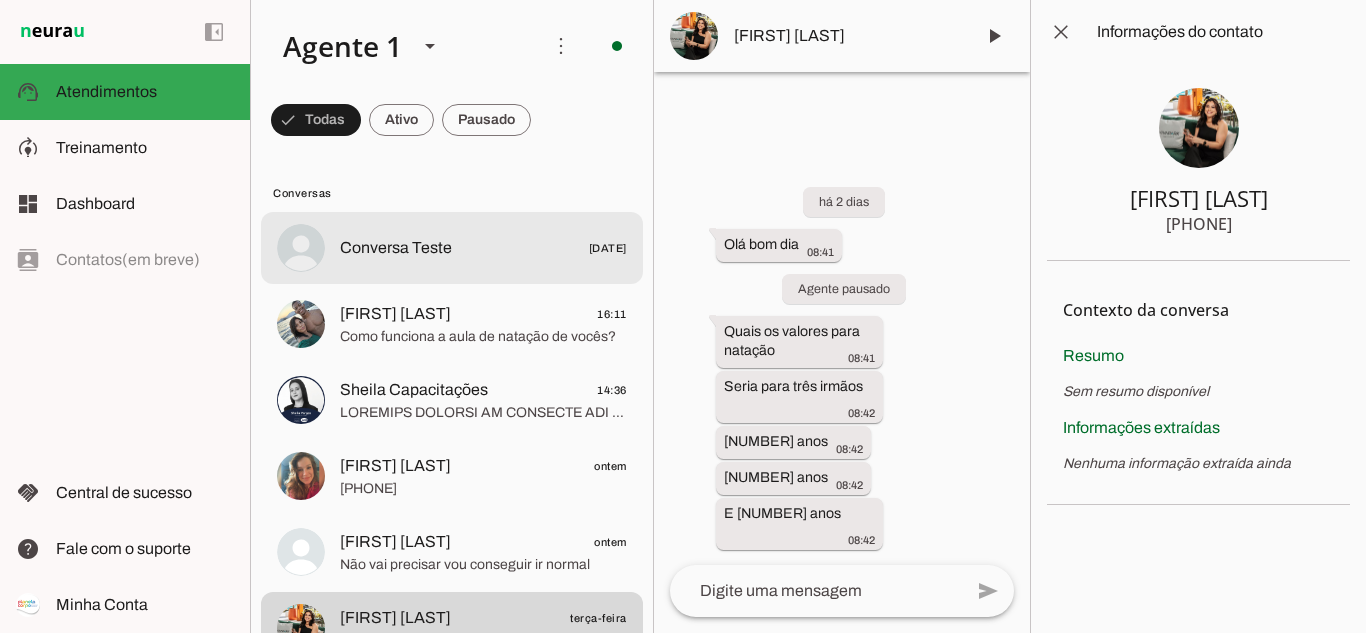 click on "Conversa Teste" 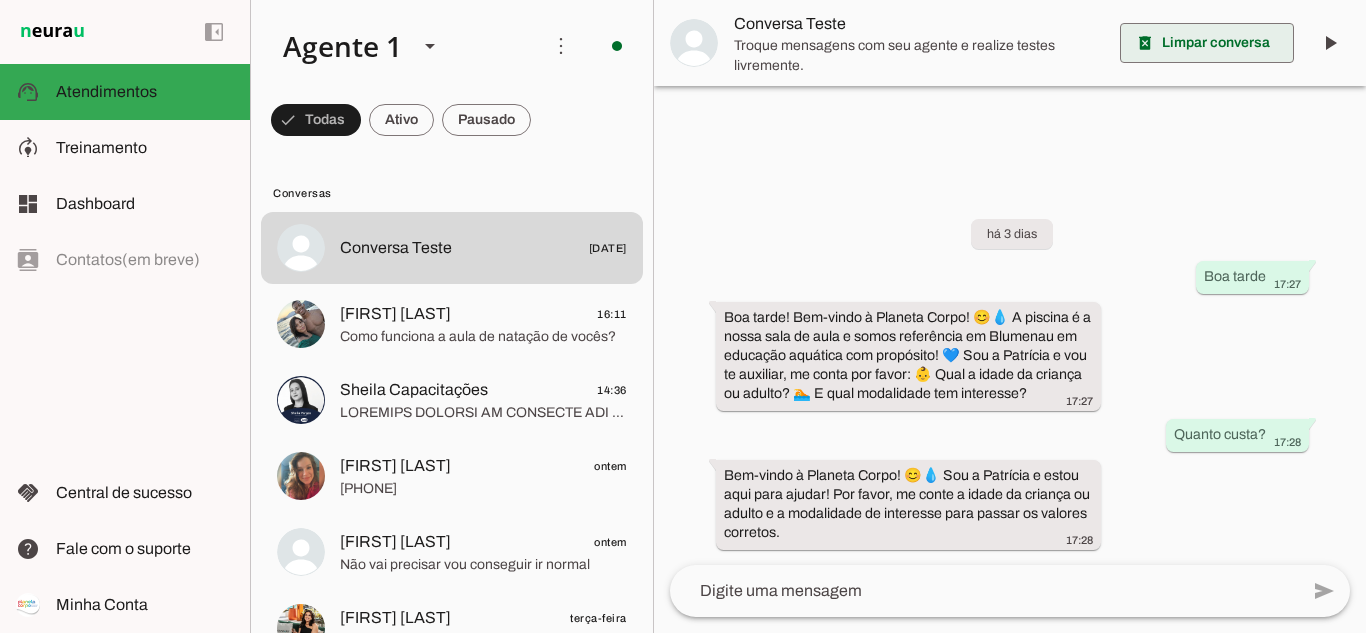 click at bounding box center [1207, 43] 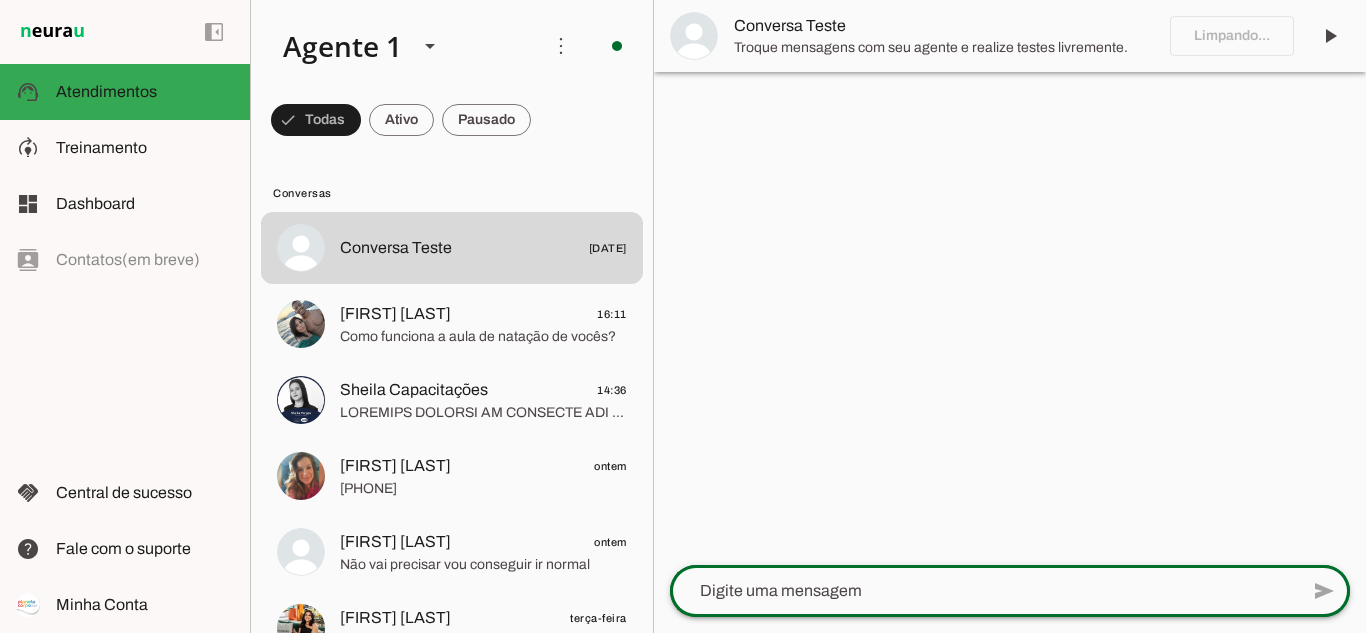 click 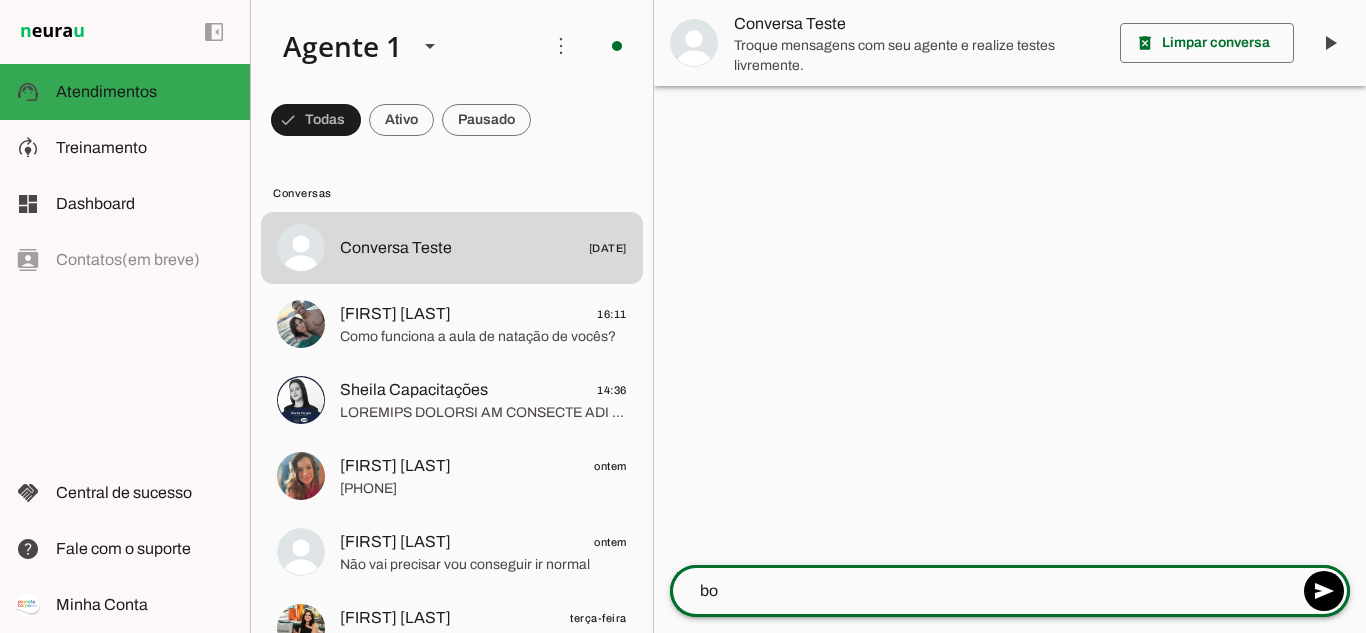 type on "b" 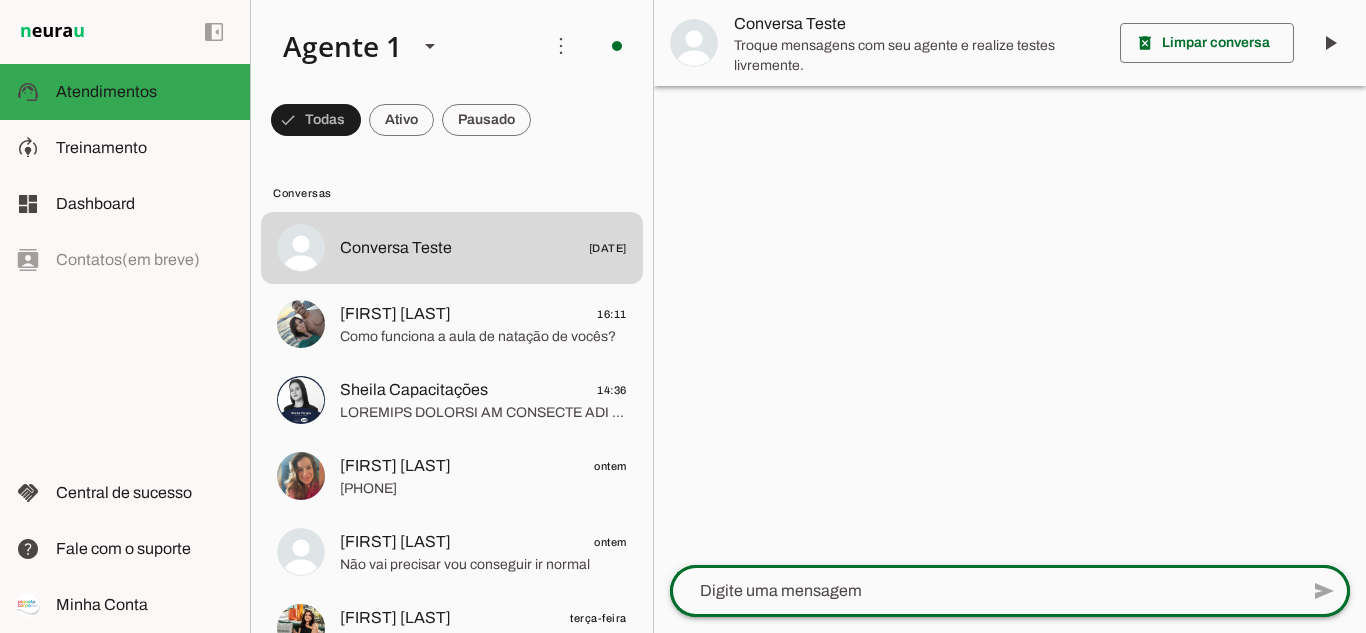 type on "O" 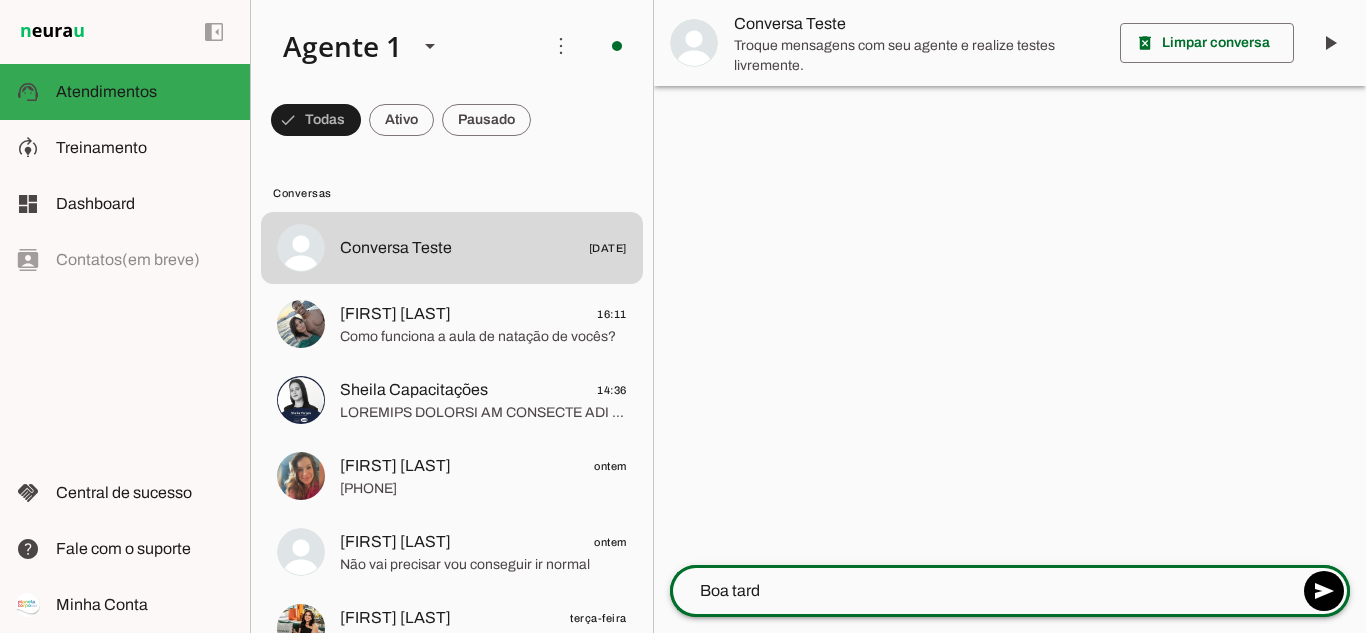type on "Boa tarde" 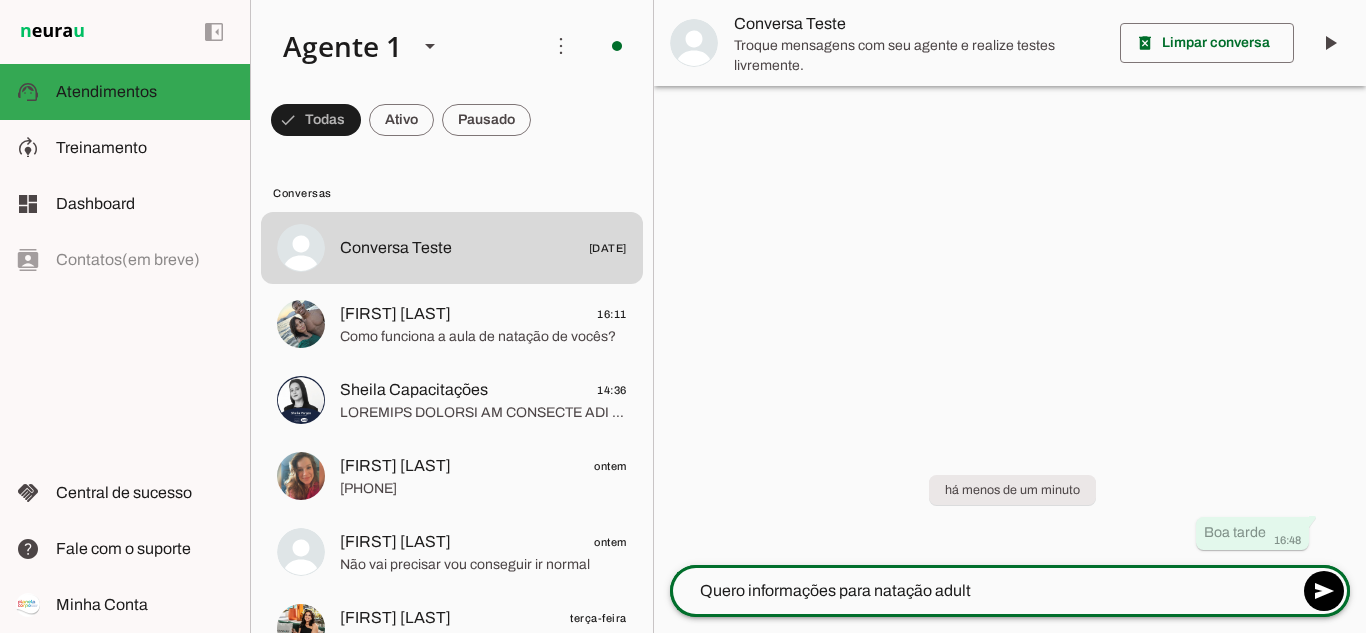 type on "Quero informações para natação adulto" 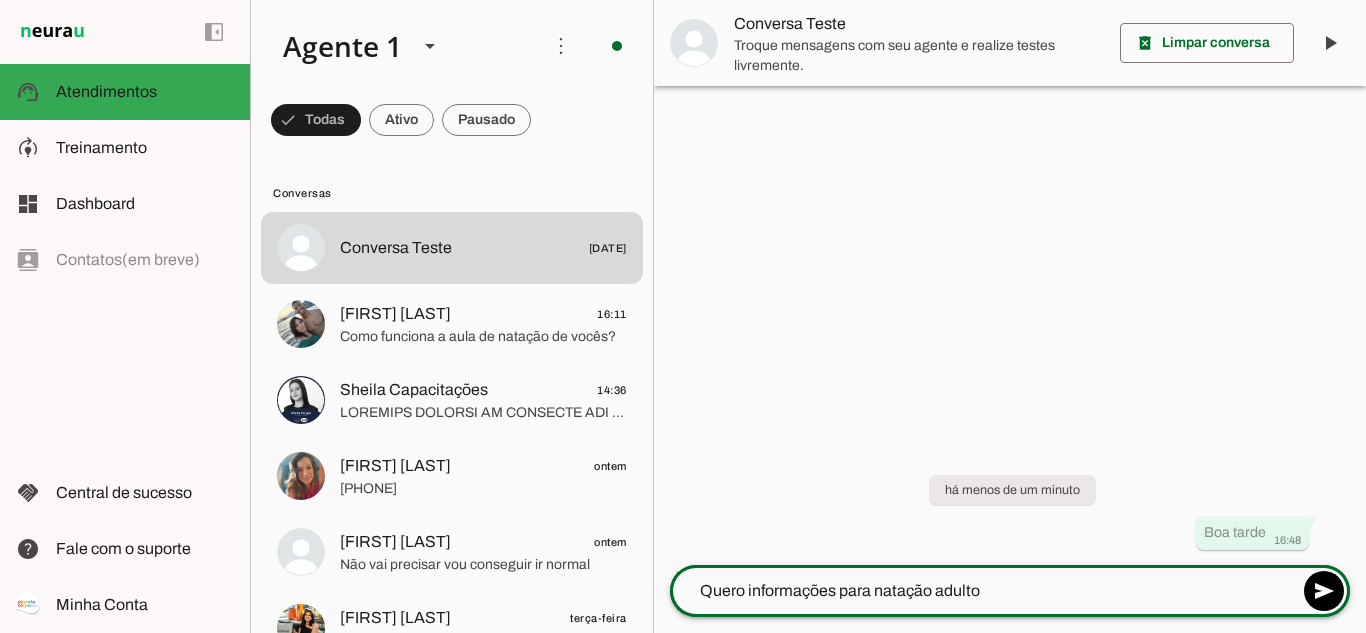 type 